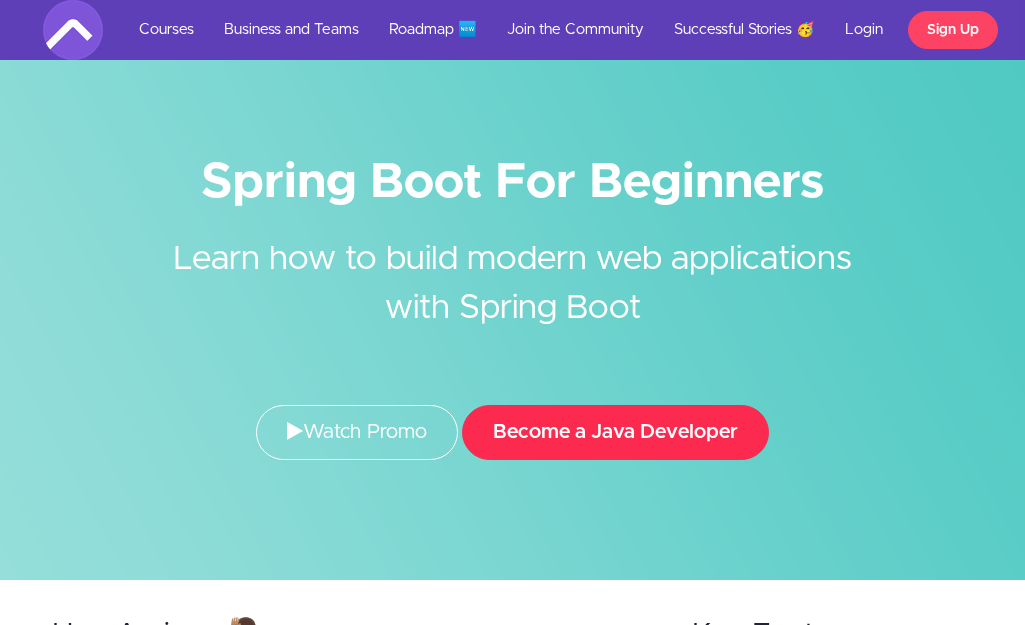 scroll, scrollTop: 0, scrollLeft: 0, axis: both 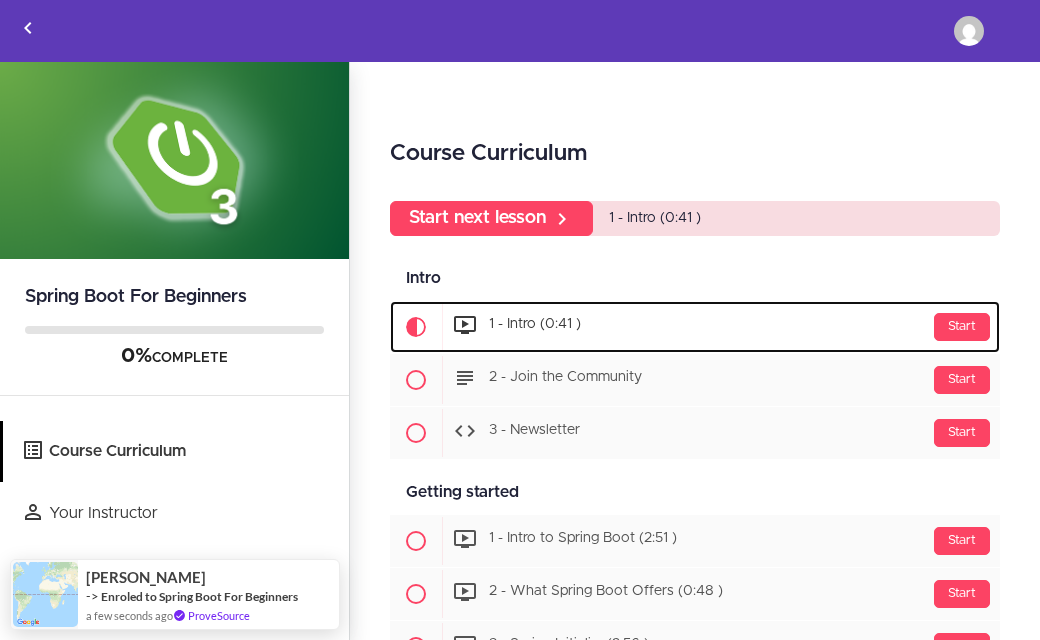 click on "Start
1 - Intro
(0:41
)" at bounding box center (721, 327) 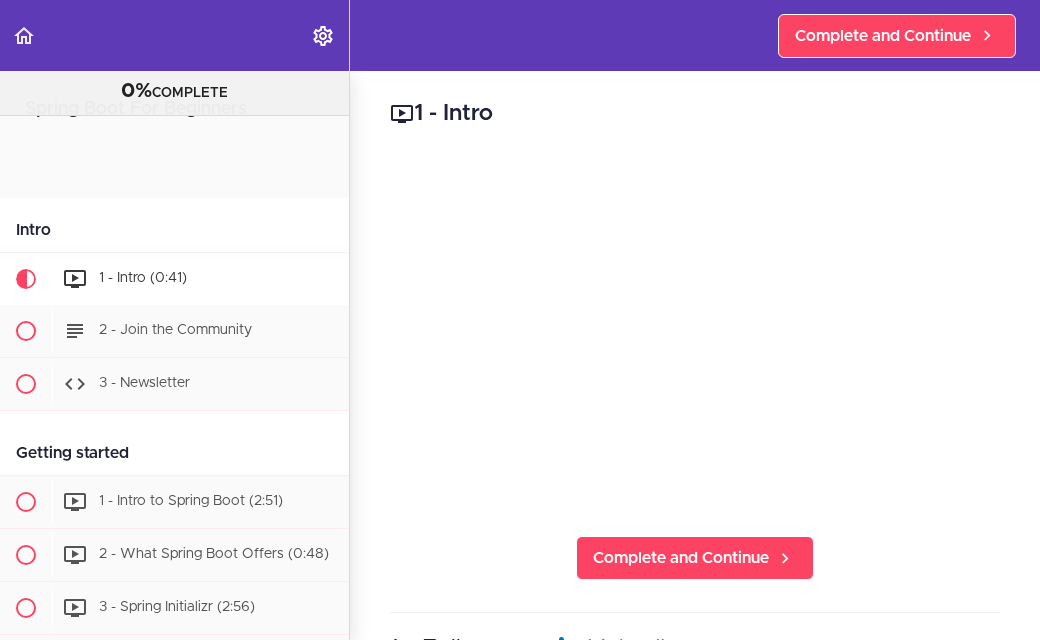 scroll, scrollTop: 0, scrollLeft: 0, axis: both 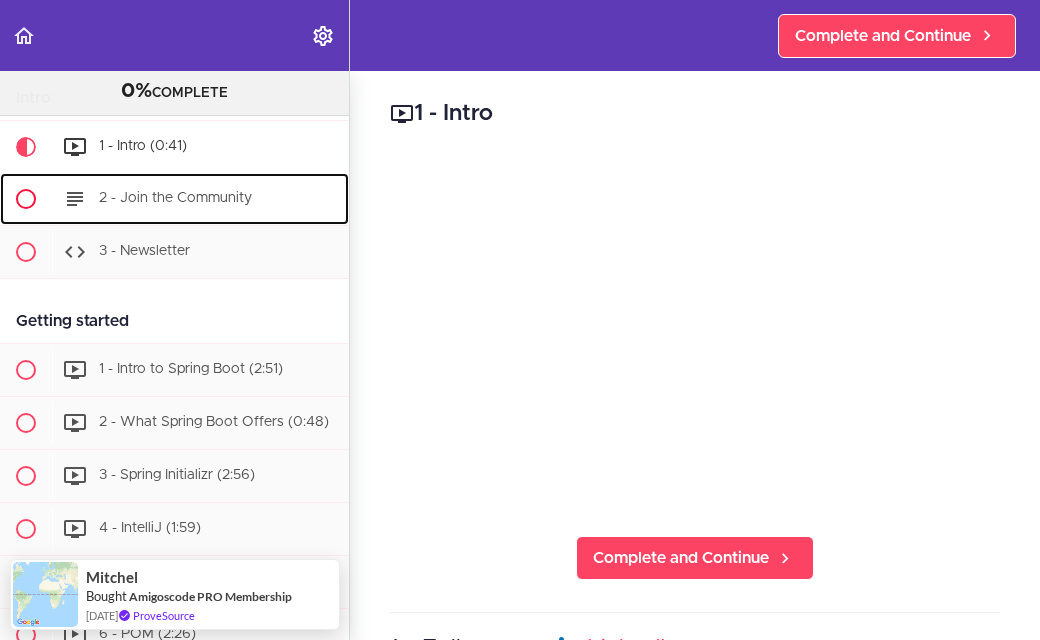 click on "2 - Join the Community" at bounding box center [200, 199] 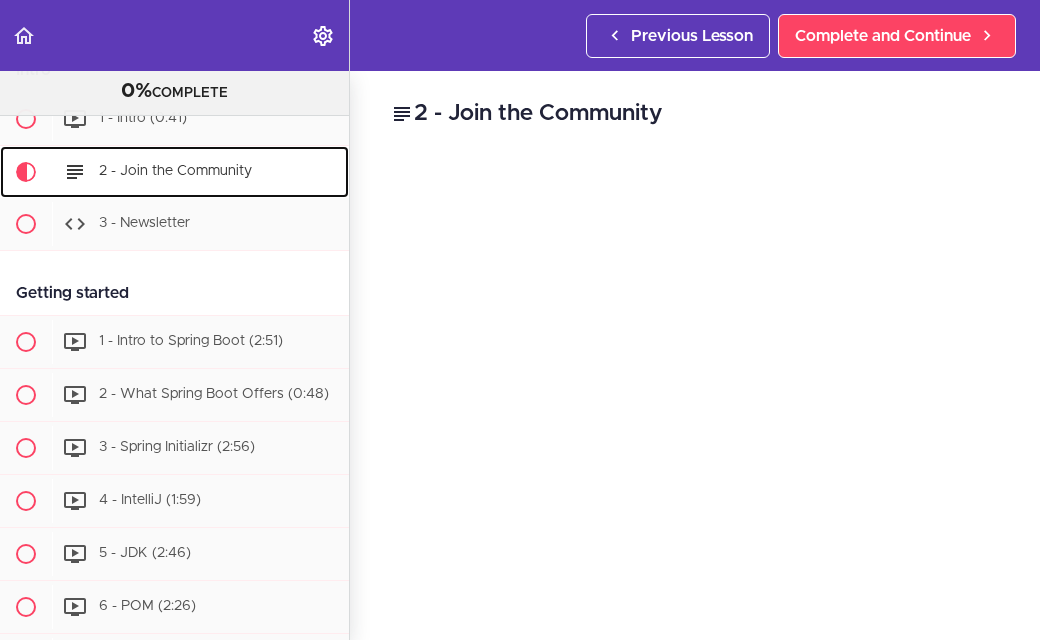 scroll, scrollTop: 160, scrollLeft: 0, axis: vertical 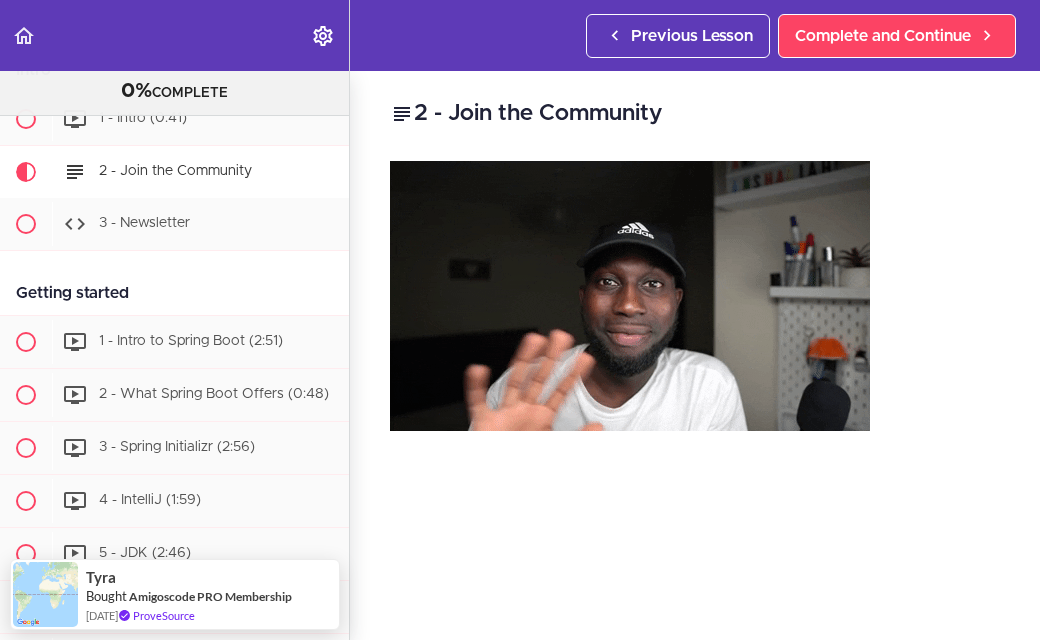 click at bounding box center [630, 296] 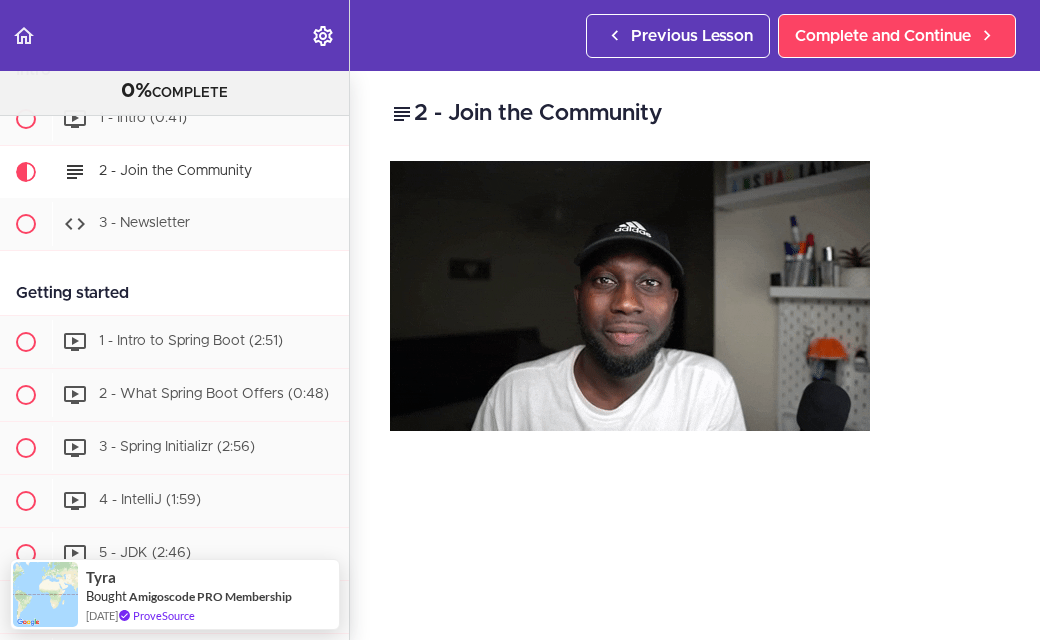 drag, startPoint x: 1006, startPoint y: 544, endPoint x: 1083, endPoint y: 572, distance: 81.9329 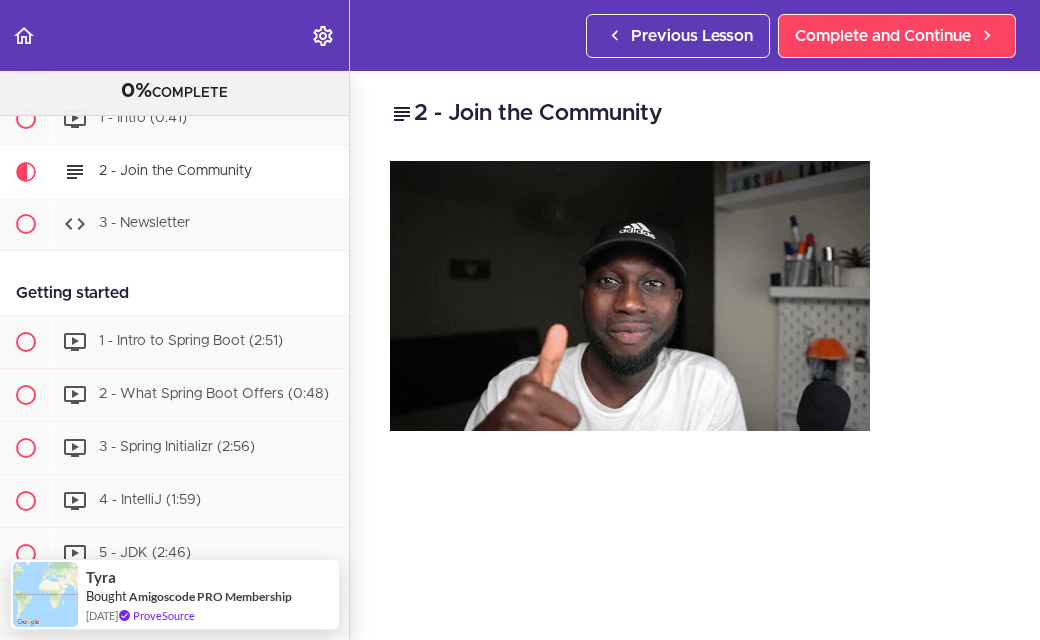 click on "Autoplay
Autocomplete
Previous Lesson
Complete and Continue
Spring Boot For Beginners
0%
COMPLETE
Intro" at bounding box center (520, 330) 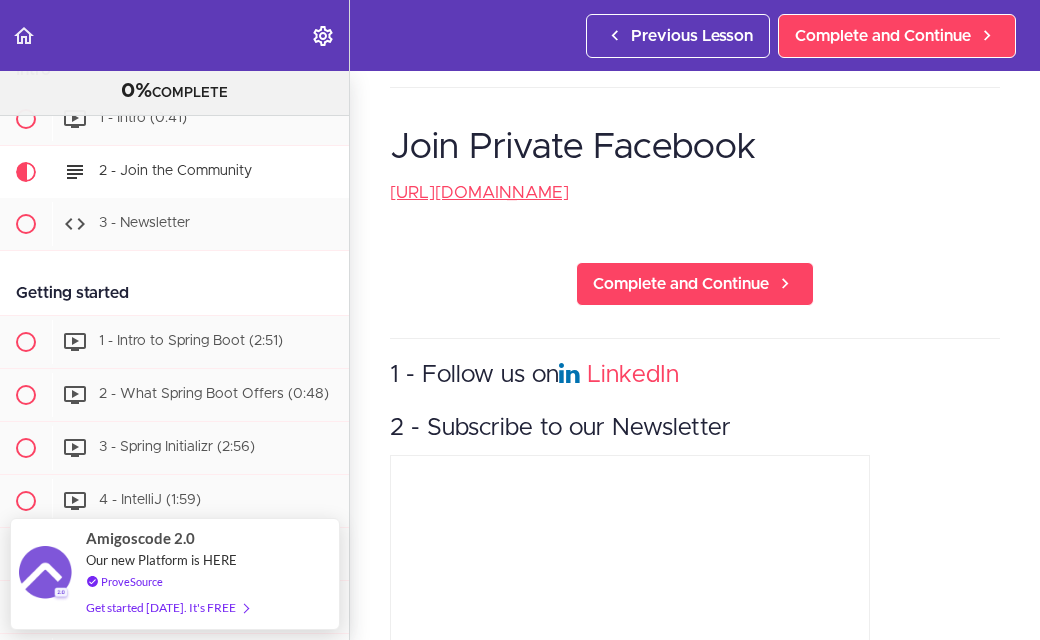 scroll, scrollTop: 1076, scrollLeft: 0, axis: vertical 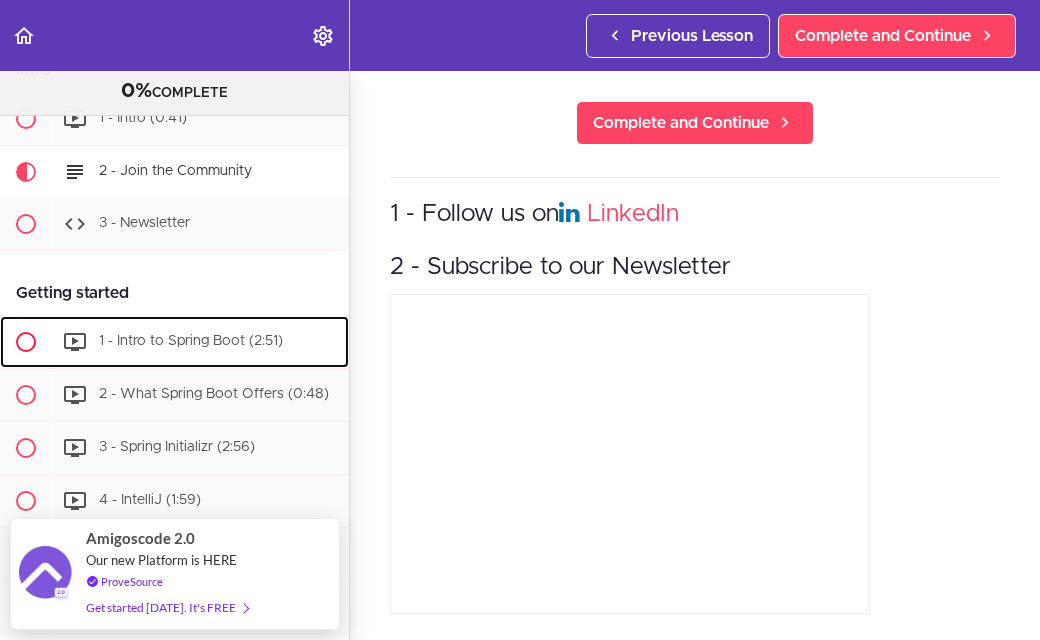 click on "1 - Intro to Spring Boot
(2:51)" at bounding box center [191, 341] 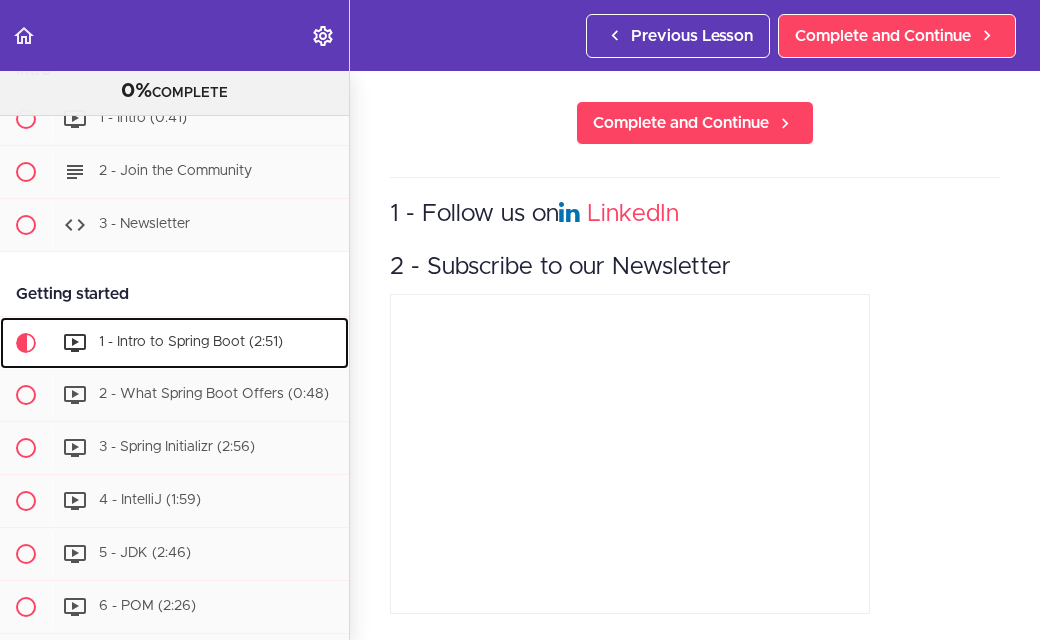 scroll, scrollTop: 0, scrollLeft: 0, axis: both 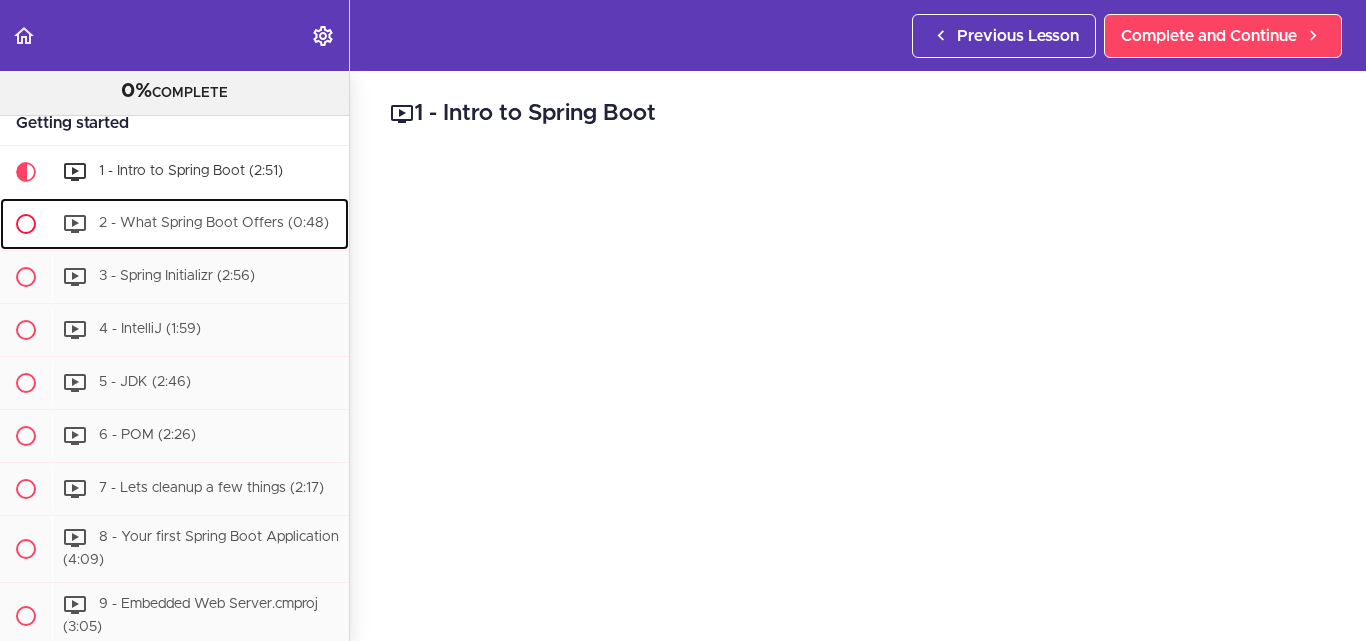 click on "2 - What Spring Boot Offers
(0:48)" at bounding box center [200, 224] 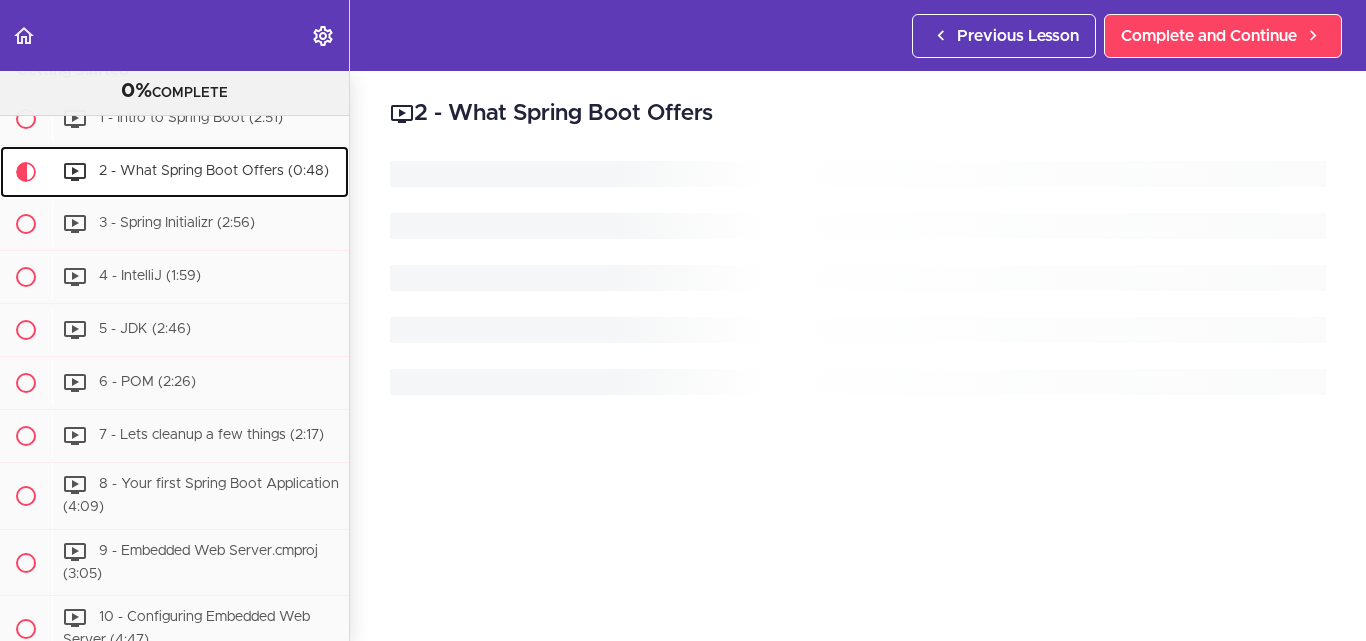 scroll, scrollTop: 384, scrollLeft: 0, axis: vertical 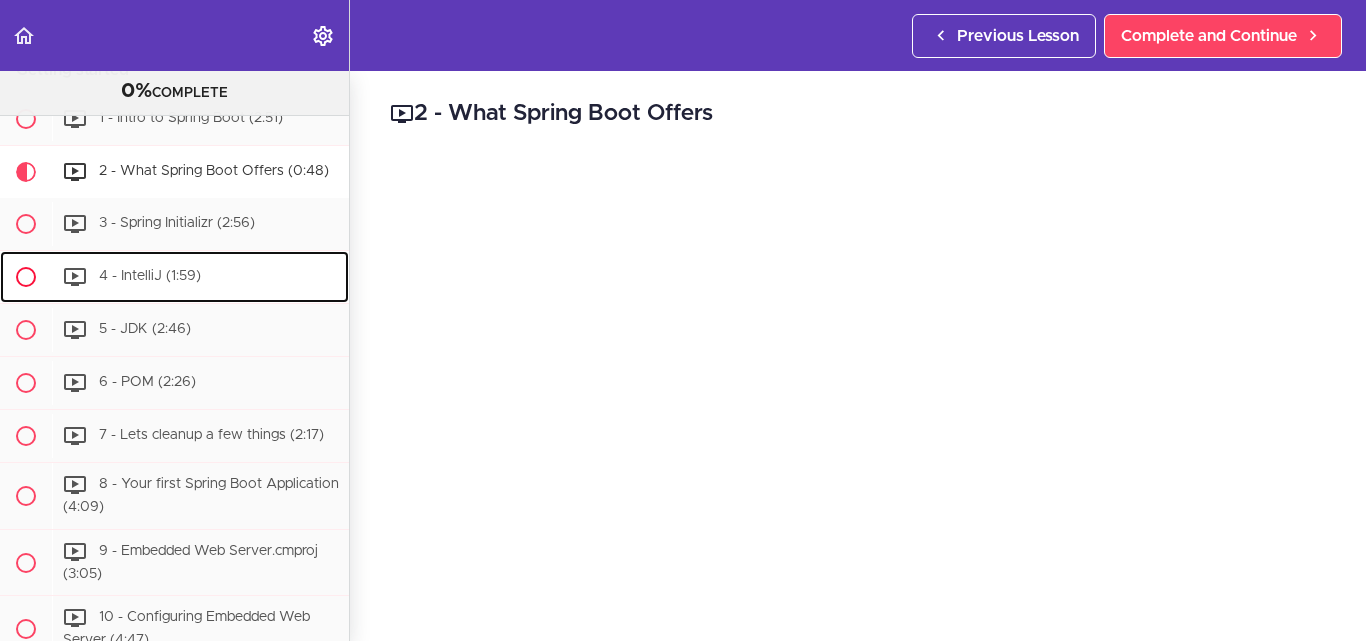click on "4 - IntelliJ
(1:59)" at bounding box center (174, 277) 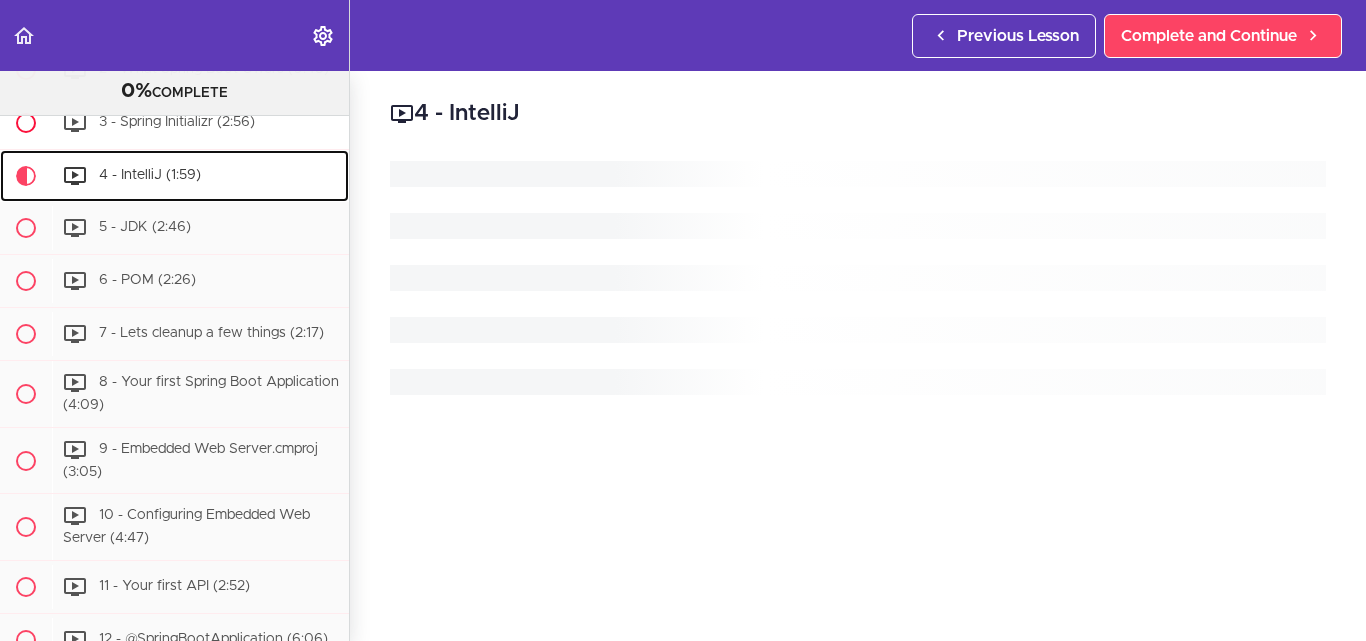 scroll, scrollTop: 504, scrollLeft: 0, axis: vertical 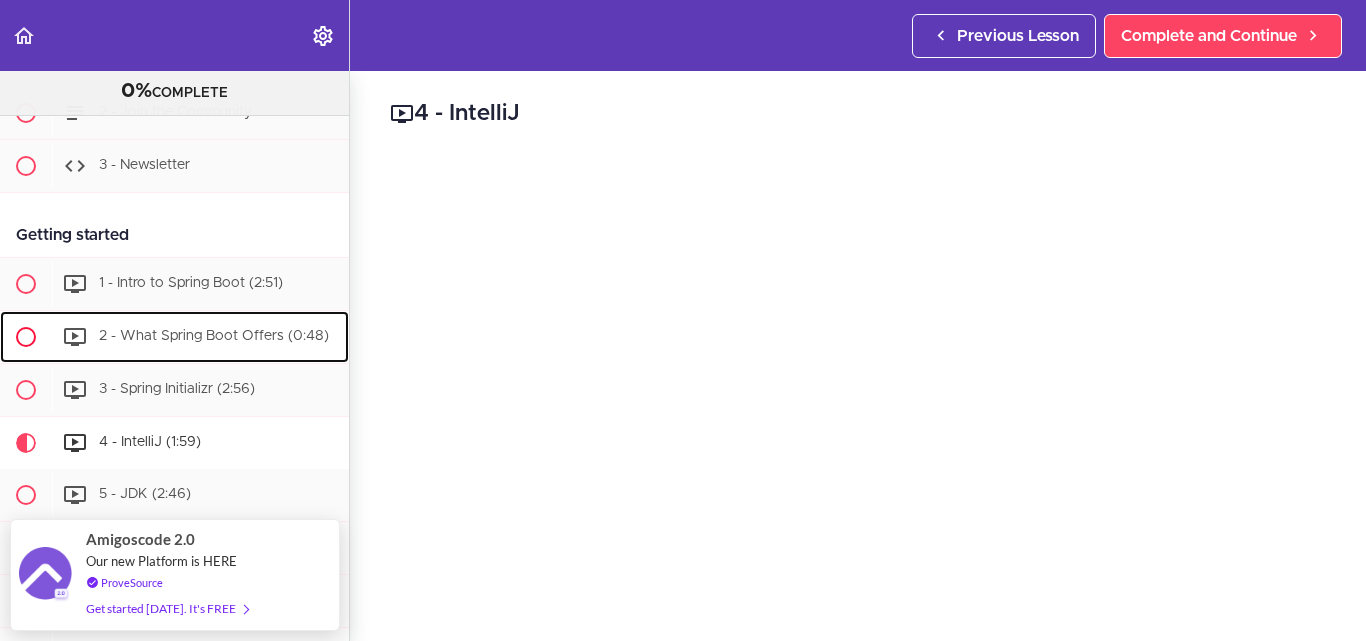 click on "2 - What Spring Boot Offers
(0:48)" at bounding box center (200, 337) 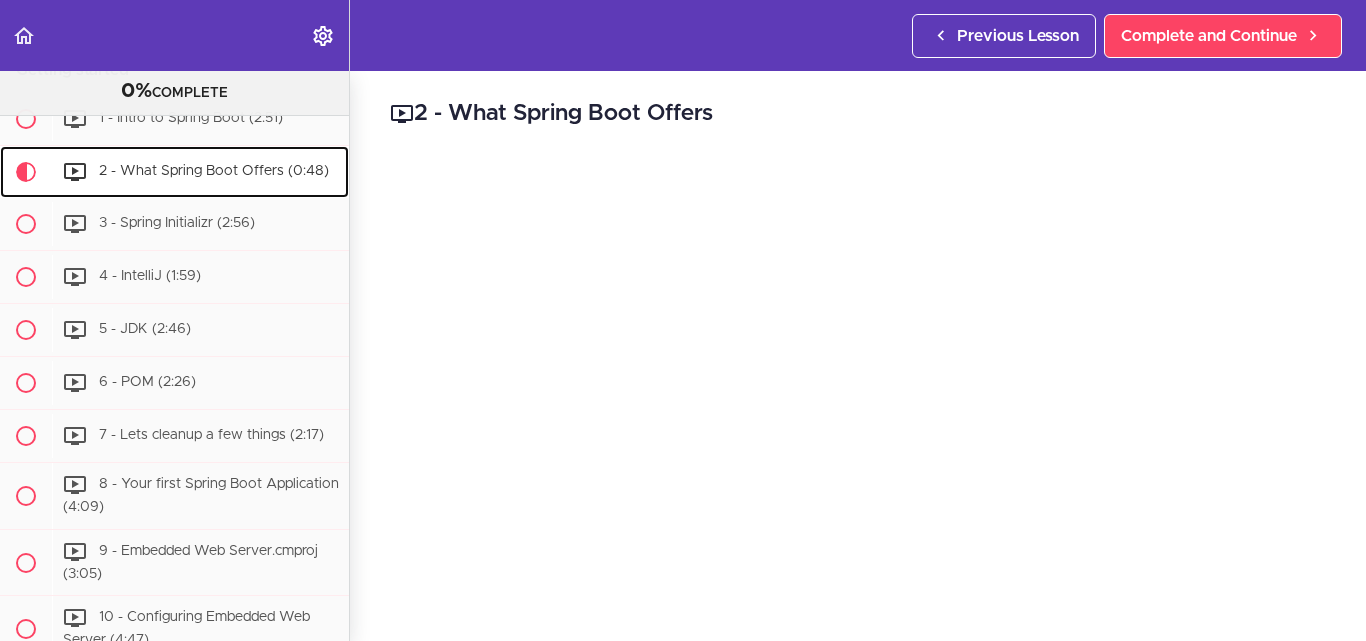 scroll, scrollTop: 384, scrollLeft: 0, axis: vertical 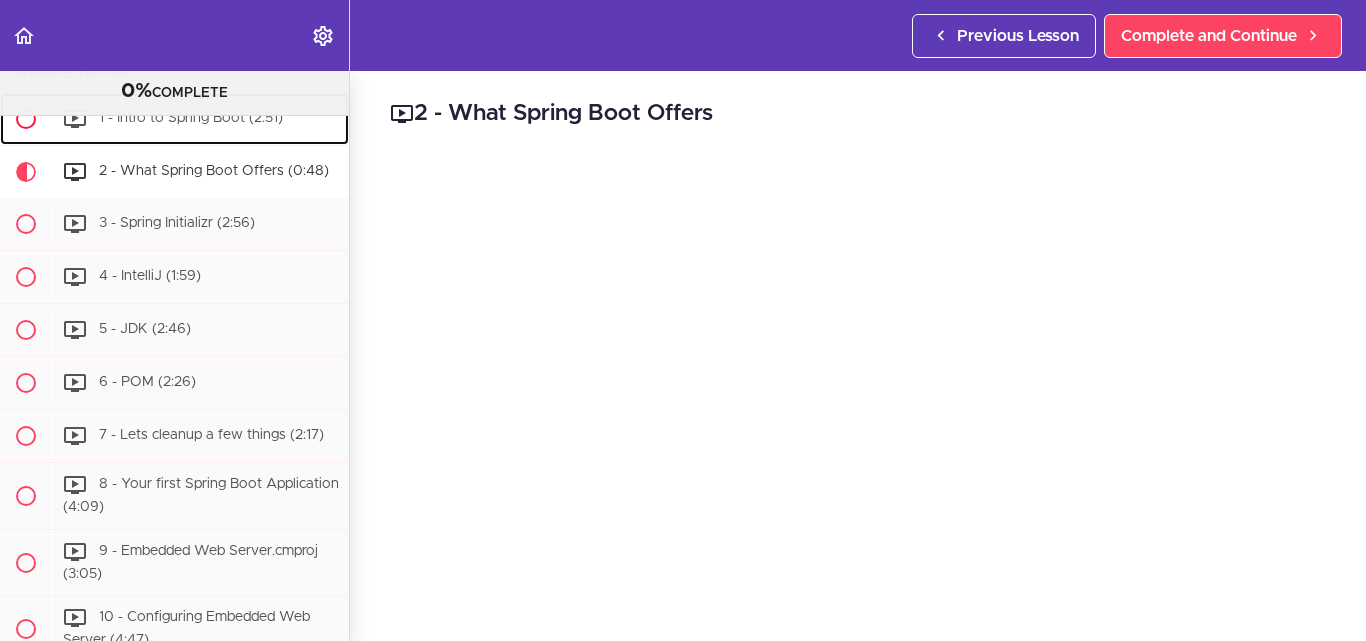 click on "1 - Intro to Spring Boot
(2:51)" at bounding box center [200, 119] 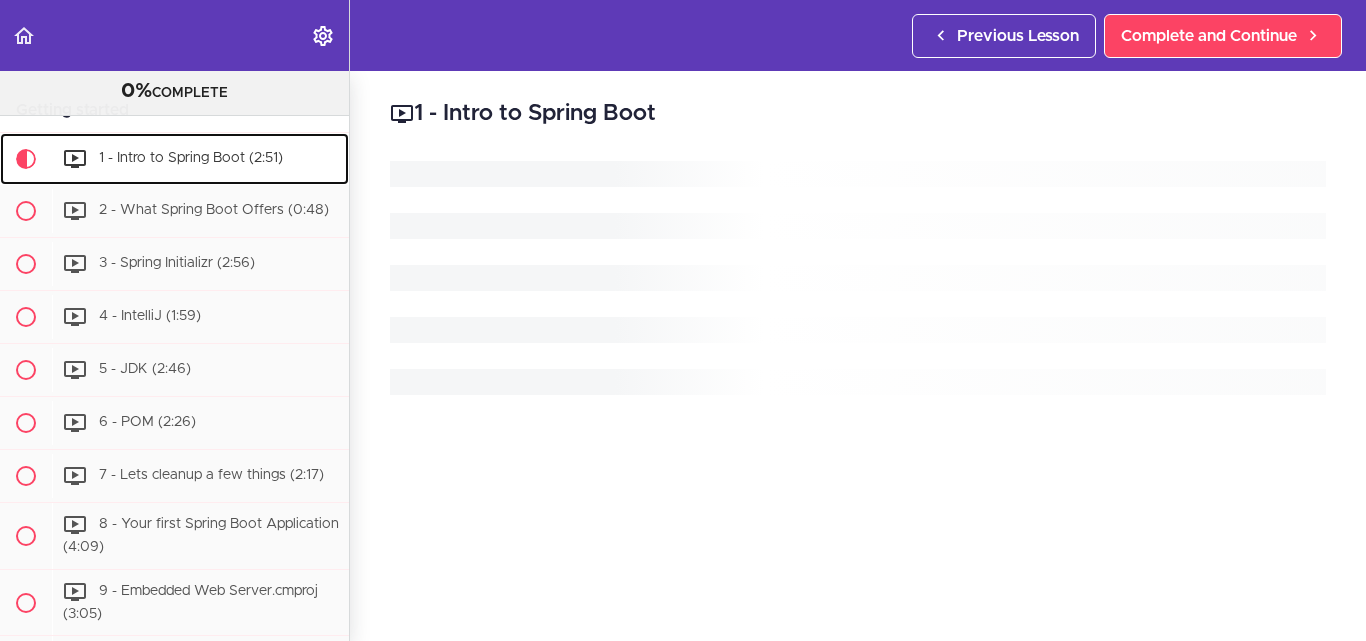 scroll, scrollTop: 331, scrollLeft: 0, axis: vertical 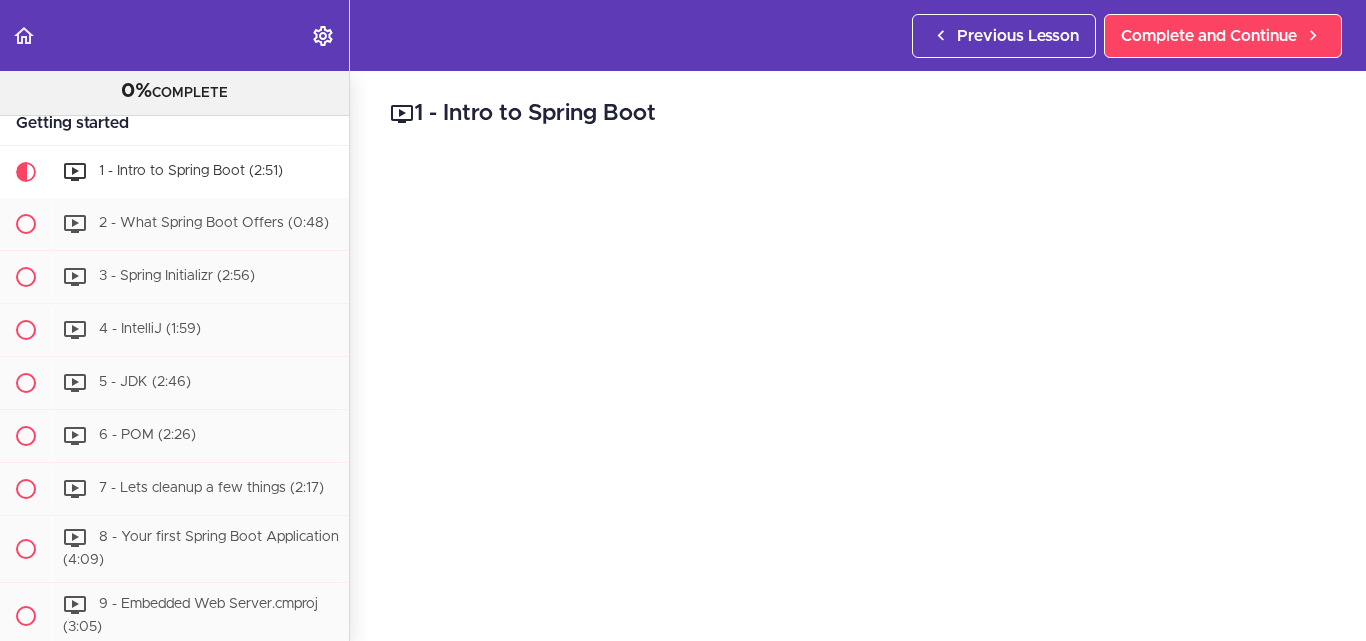 click on "Getting started" at bounding box center (174, 123) 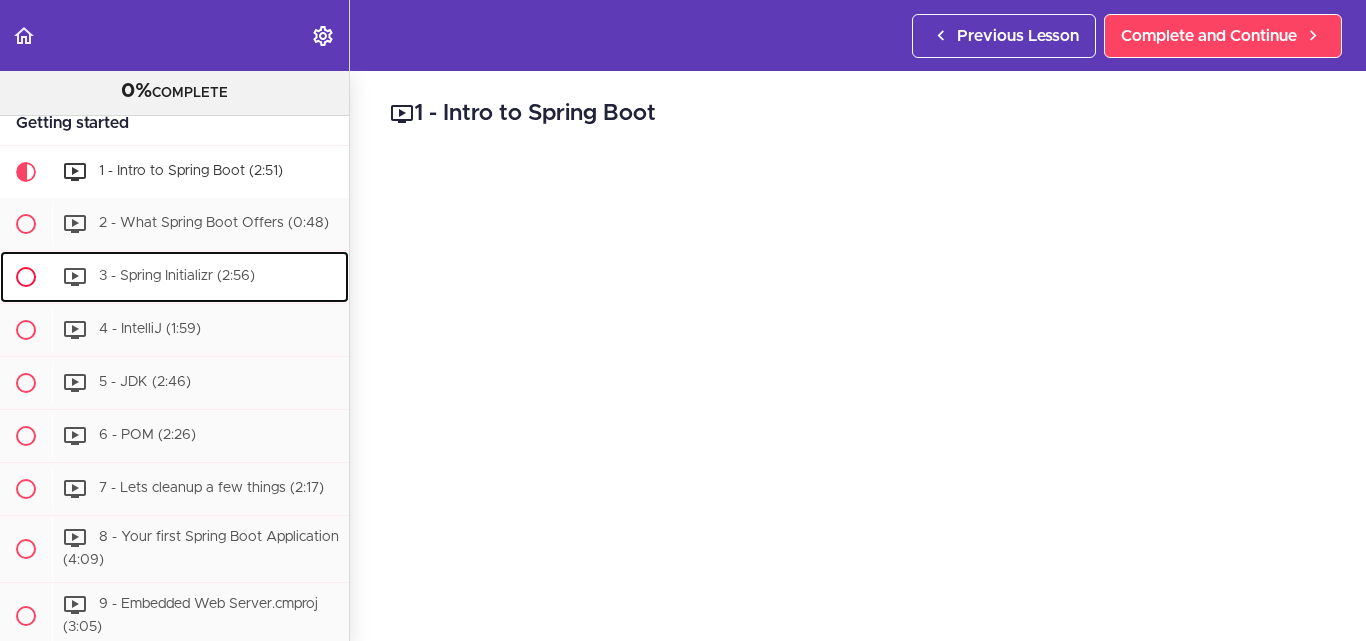 click on "3 - Spring Initializr
(2:56)" at bounding box center (200, 277) 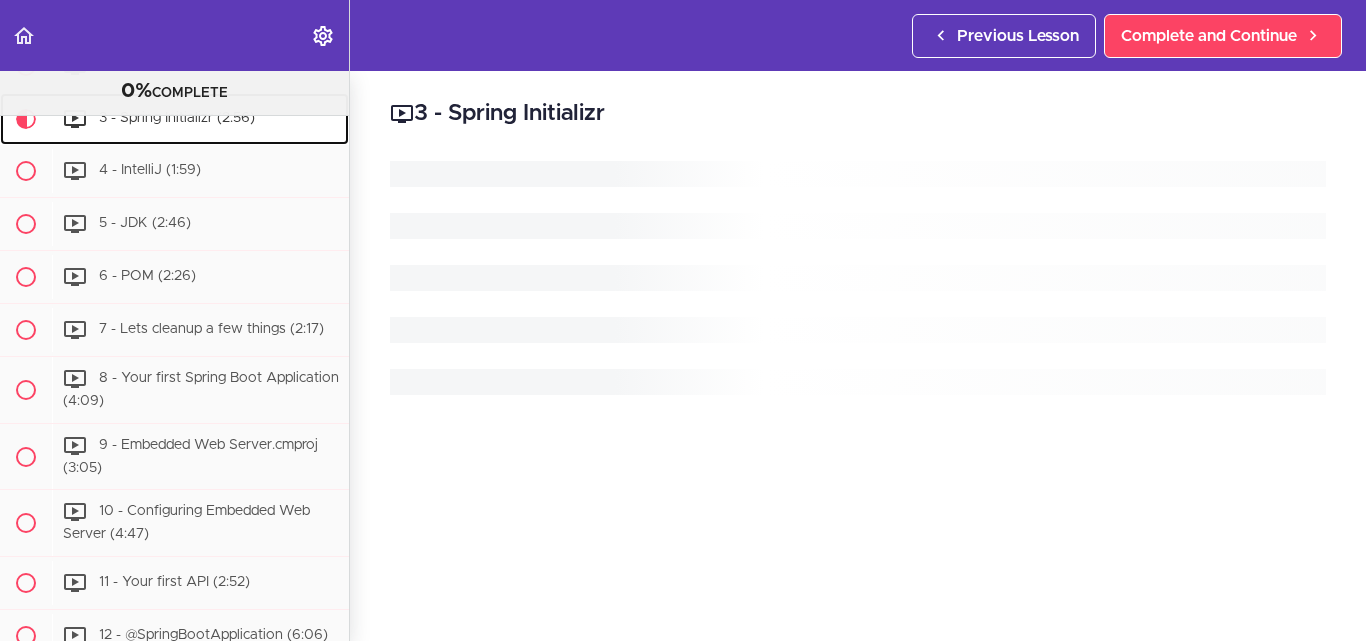 scroll, scrollTop: 451, scrollLeft: 0, axis: vertical 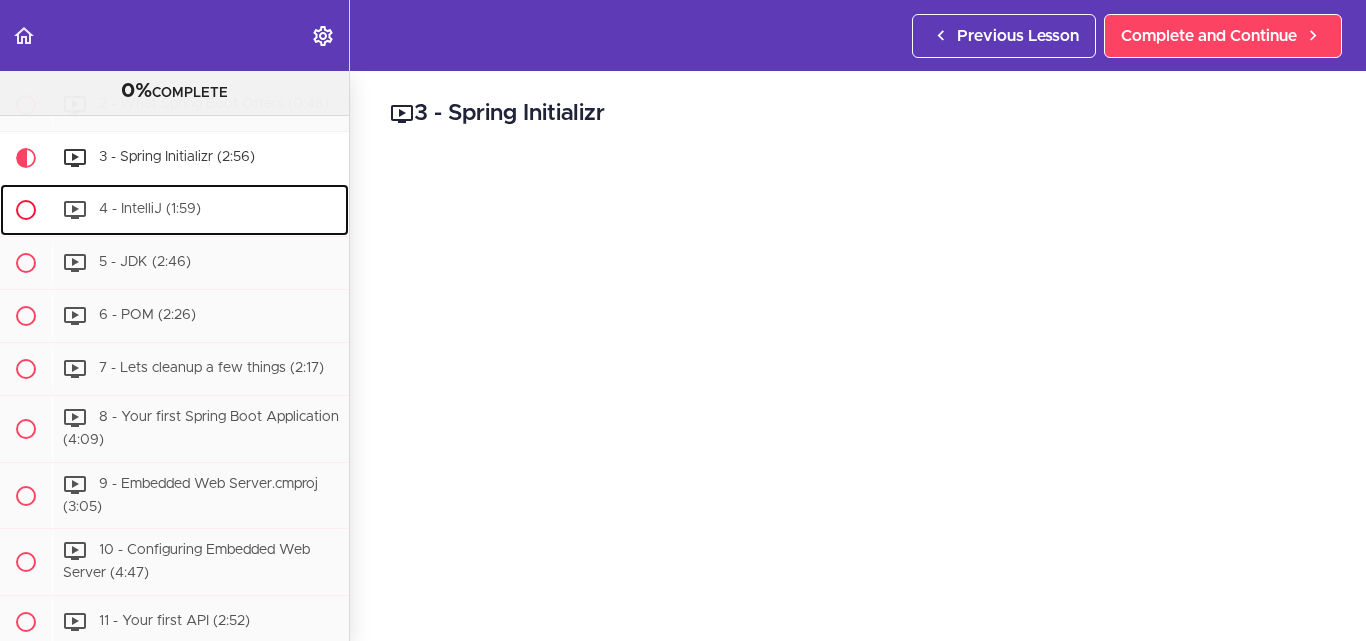click 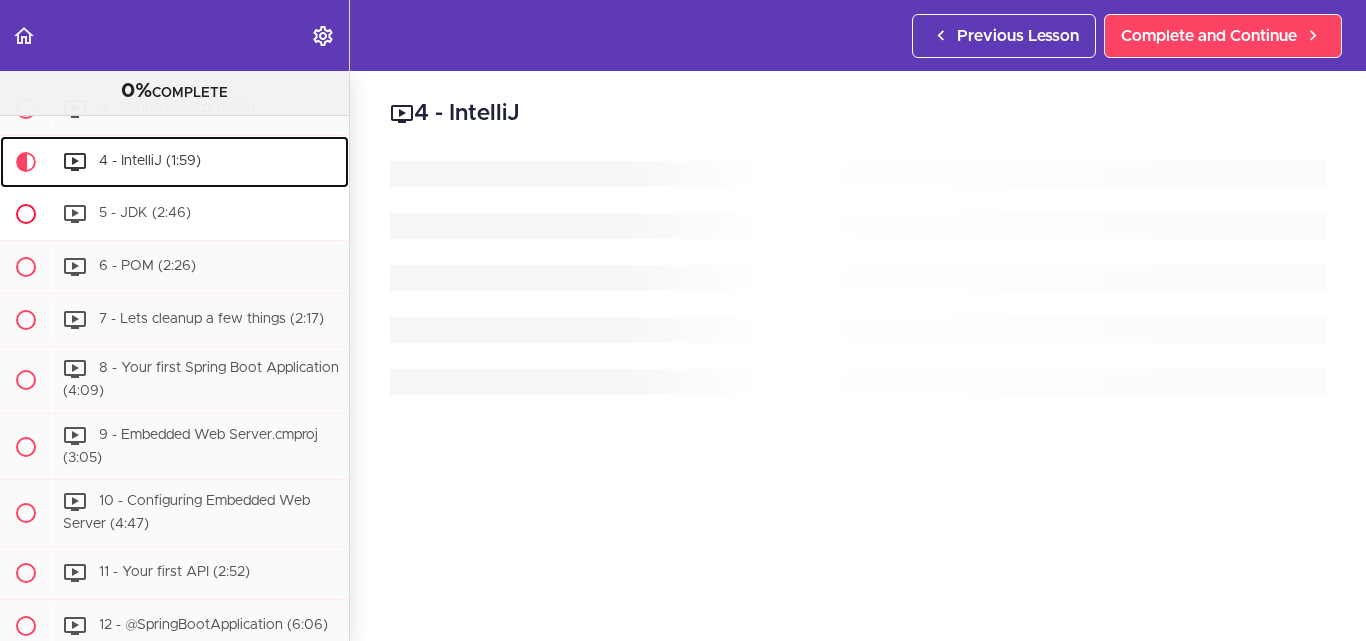 scroll, scrollTop: 504, scrollLeft: 0, axis: vertical 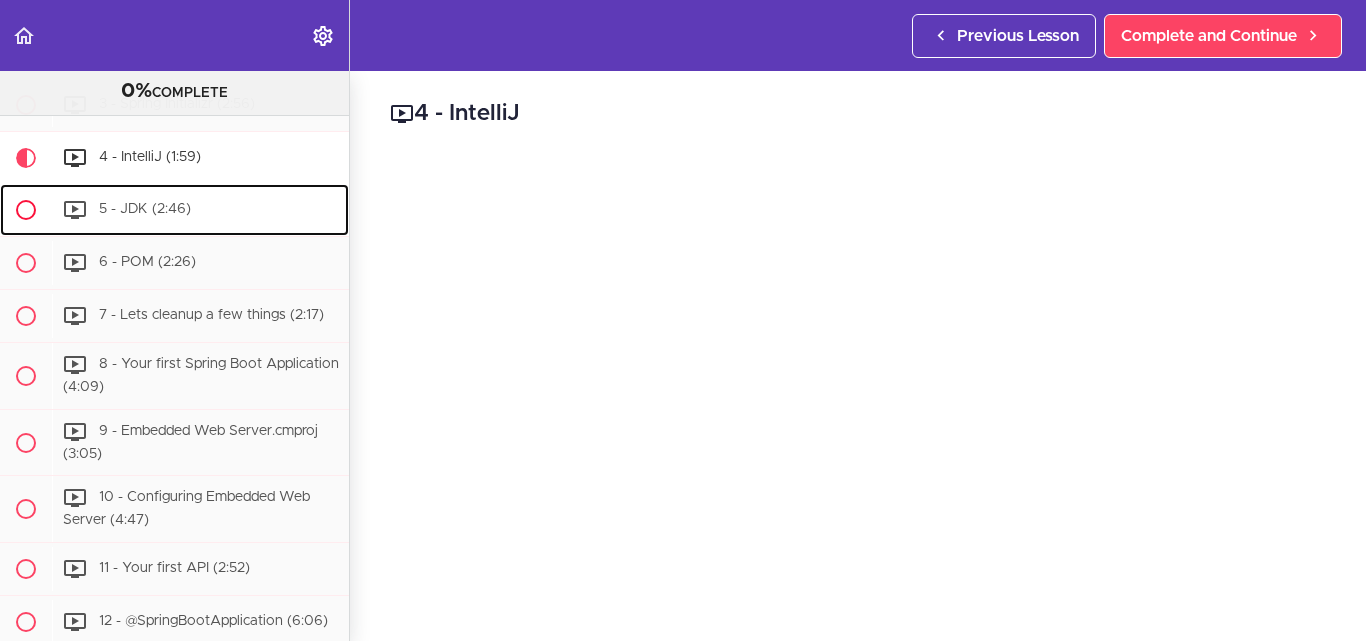click on "5 - JDK
(2:46)" at bounding box center (200, 210) 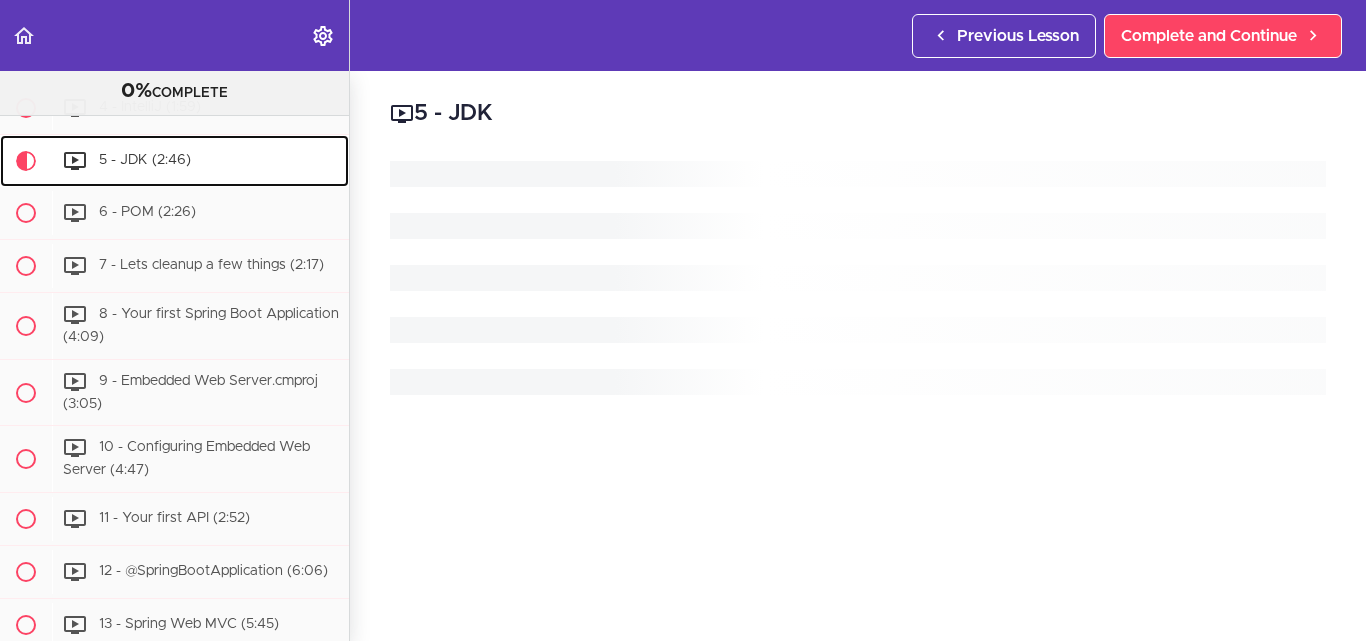 scroll, scrollTop: 557, scrollLeft: 0, axis: vertical 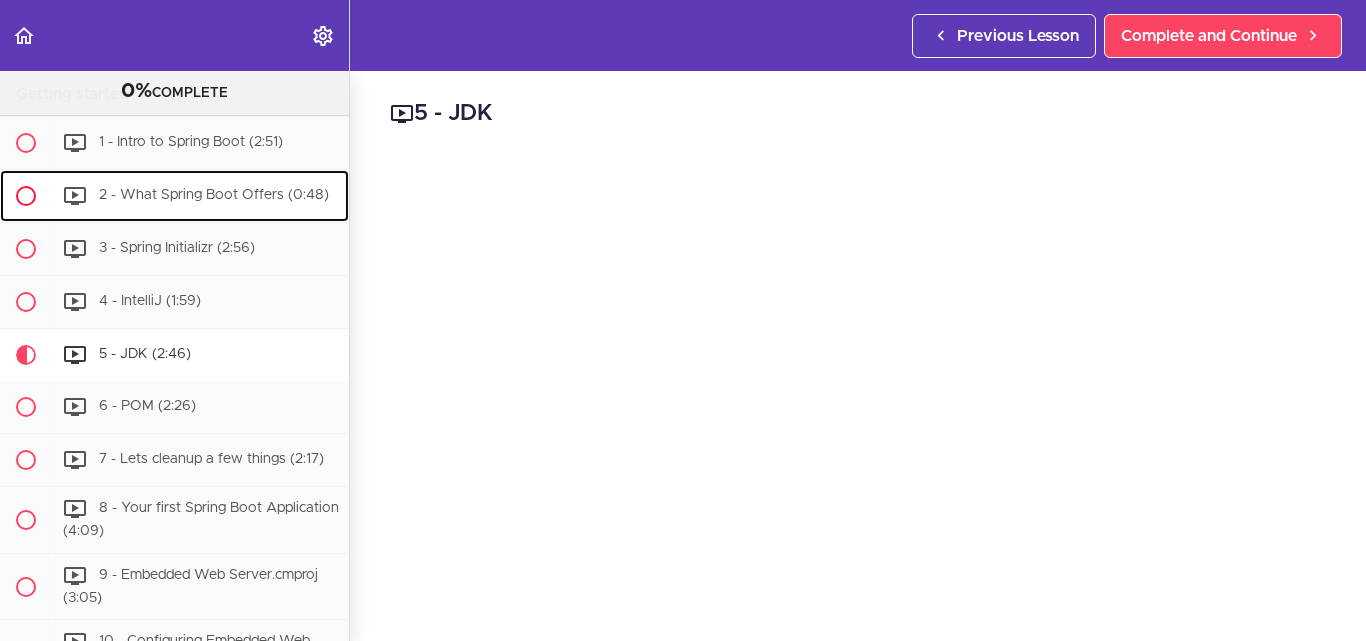 click on "2 - What Spring Boot Offers
(0:48)" at bounding box center [200, 196] 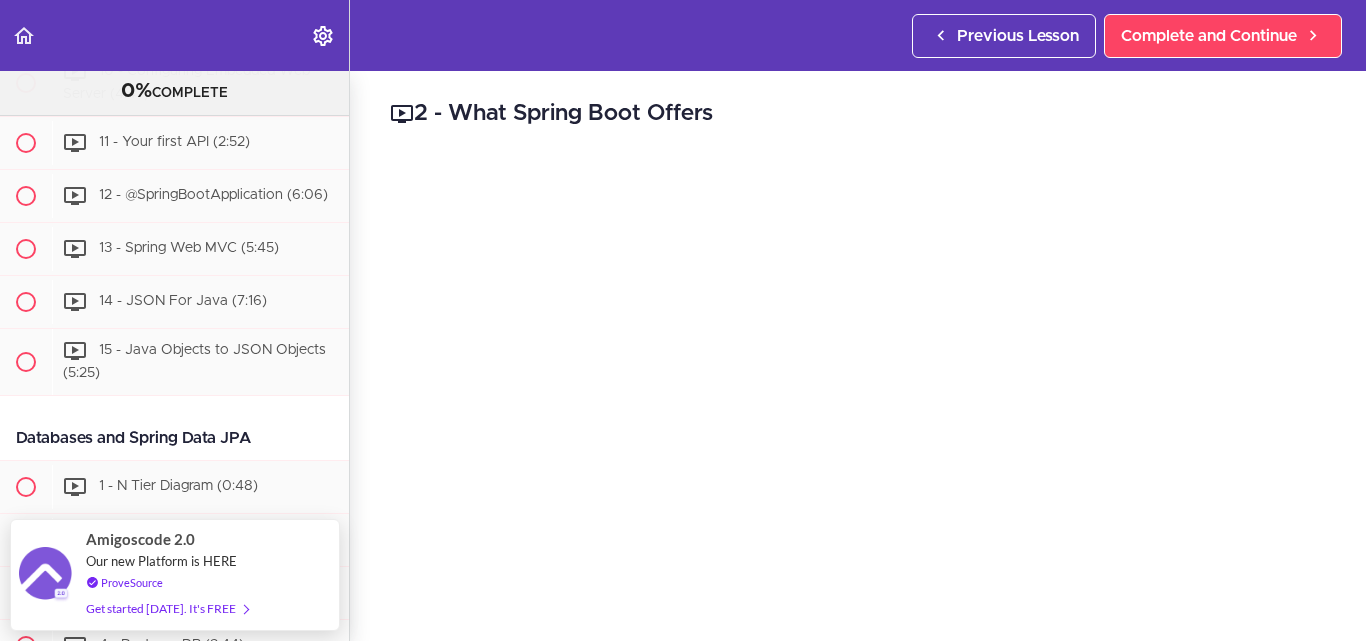 scroll, scrollTop: 1712, scrollLeft: 0, axis: vertical 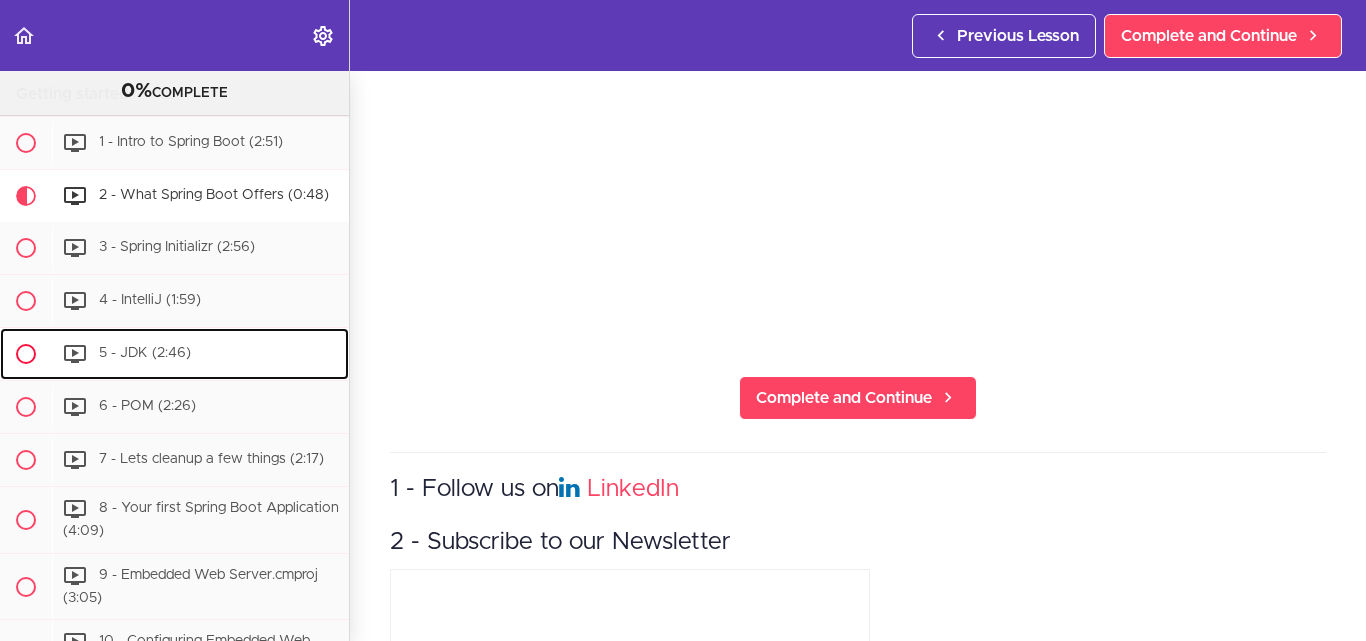 click at bounding box center [26, 354] 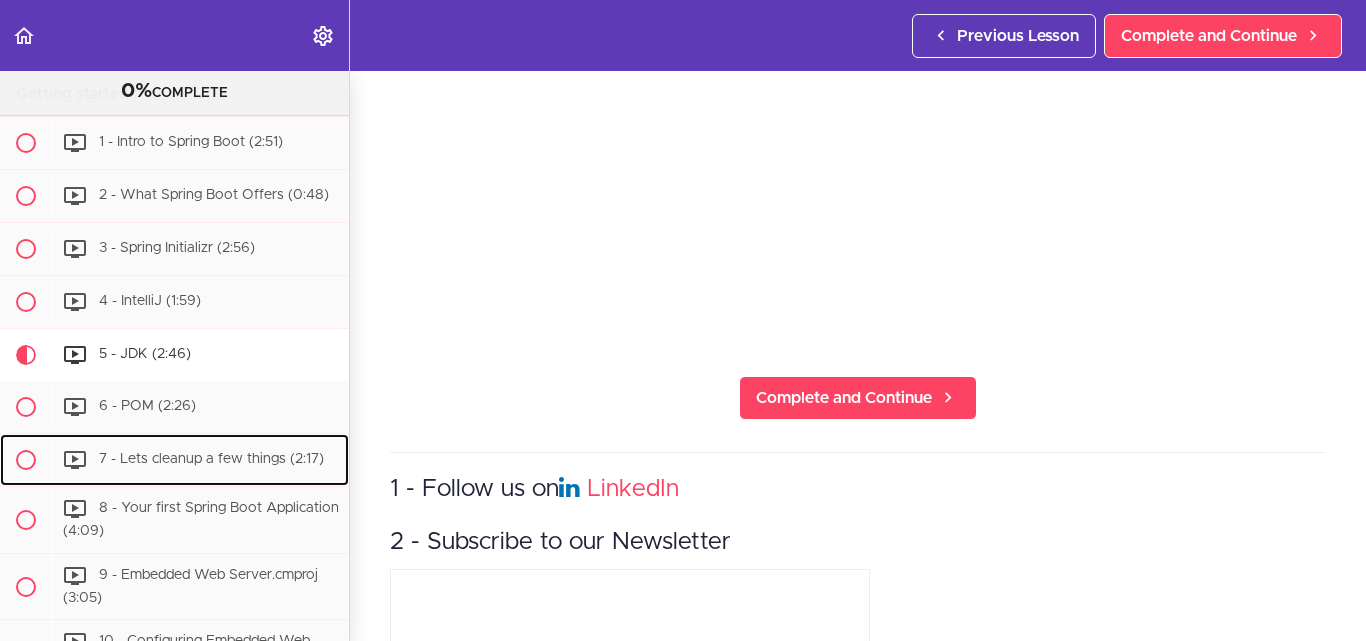 scroll, scrollTop: 0, scrollLeft: 0, axis: both 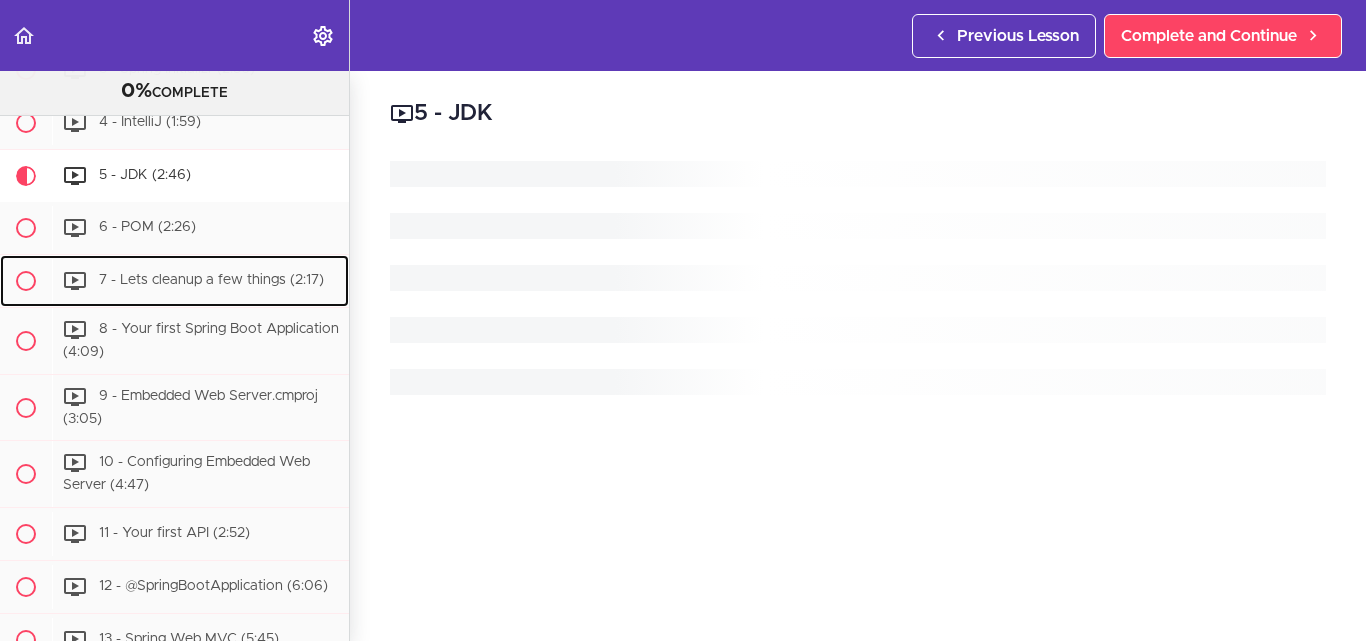 click on "1 - Intro to Spring Boot
(2:51)
2 - What Spring Boot Offers
(0:48)" at bounding box center (174, 362) 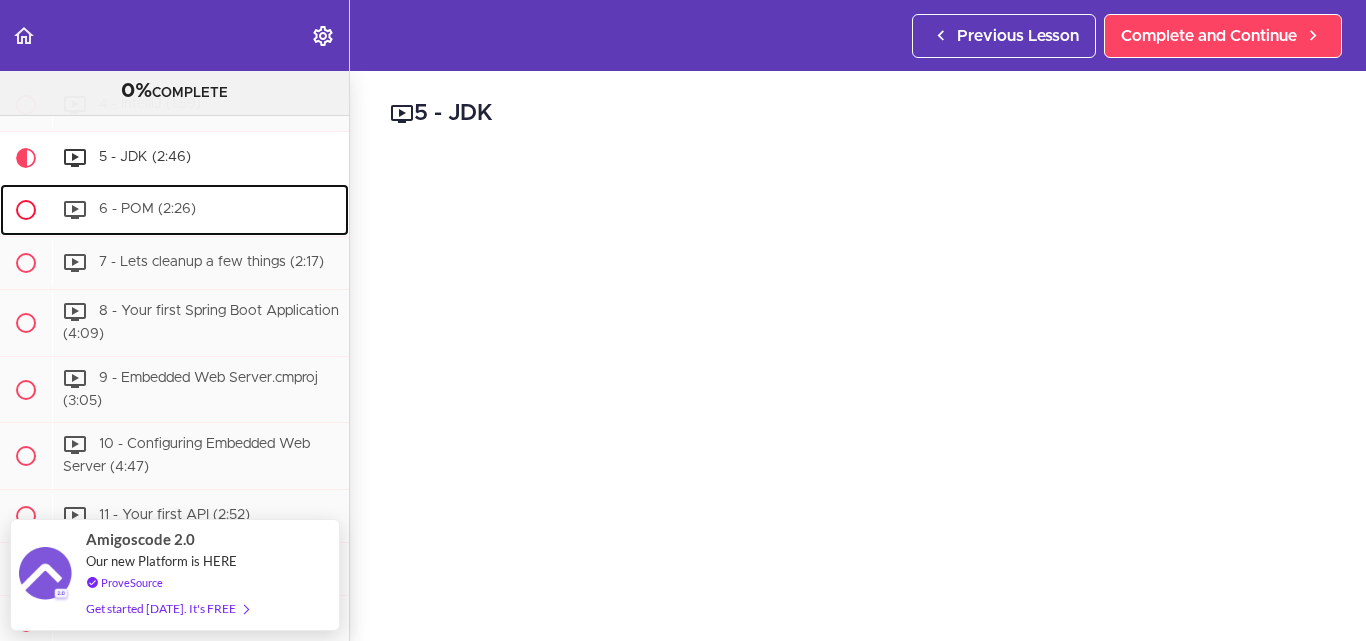 click on "6 - POM
(2:26)" at bounding box center (147, 209) 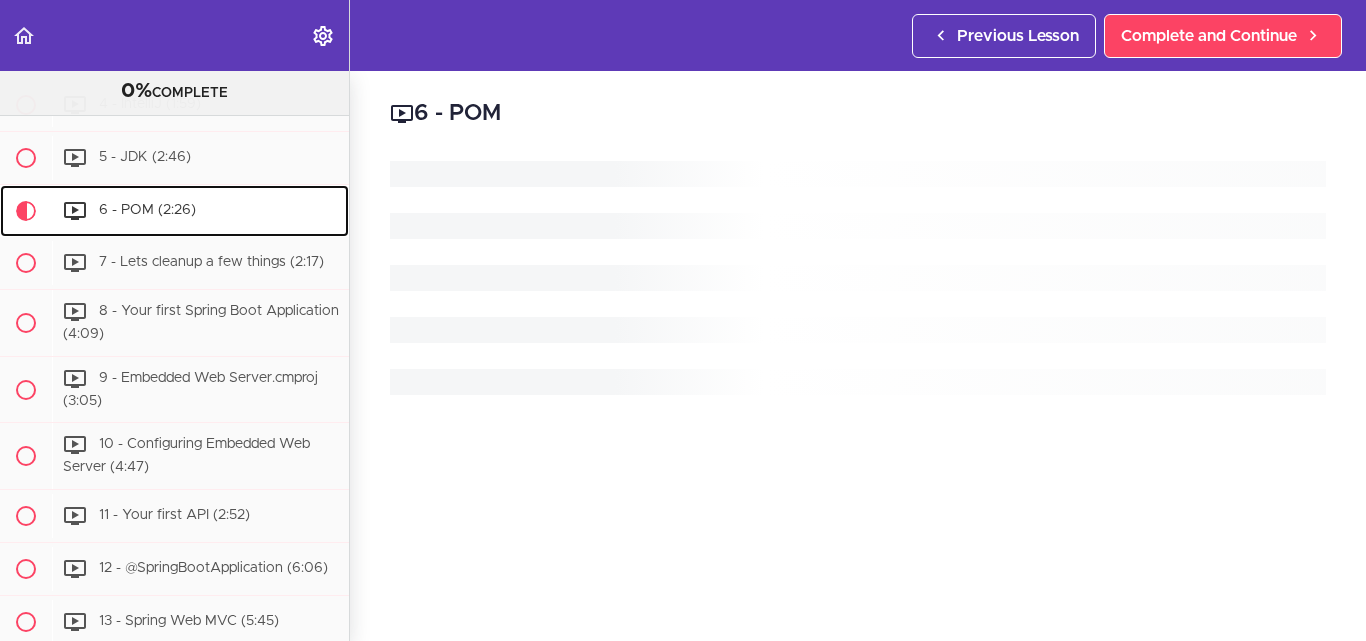 scroll, scrollTop: 610, scrollLeft: 0, axis: vertical 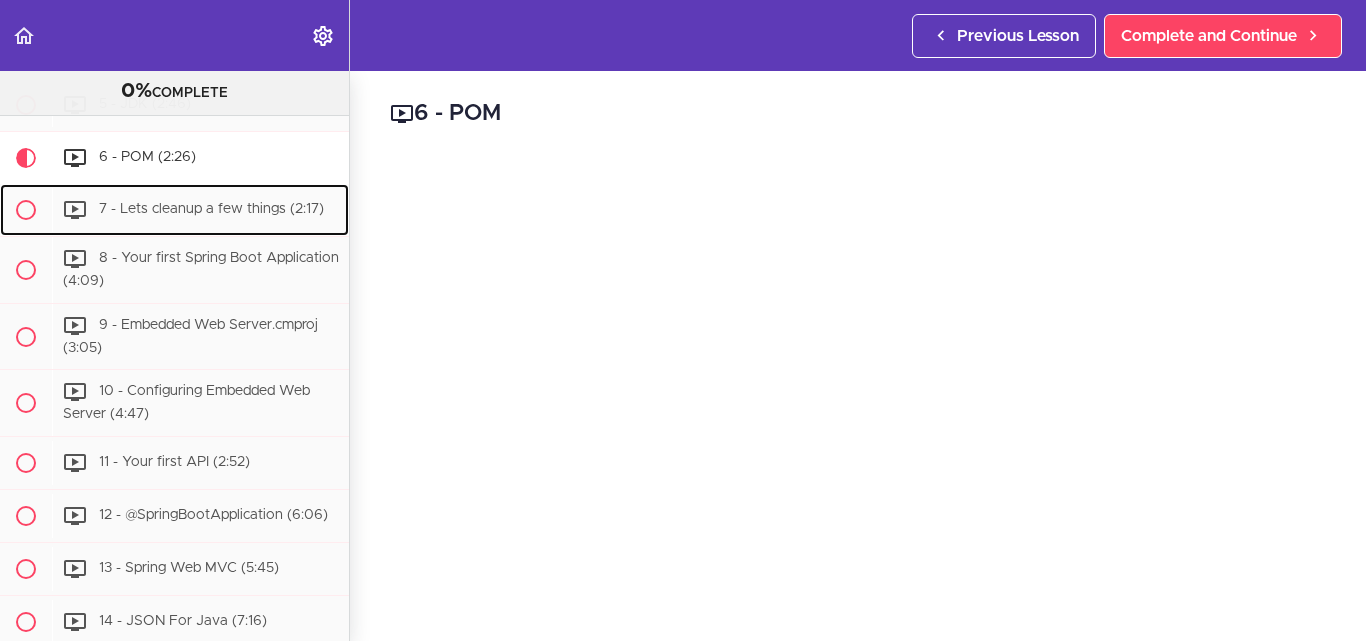 click on "7 - Lets cleanup a few things
(2:17)" at bounding box center [211, 209] 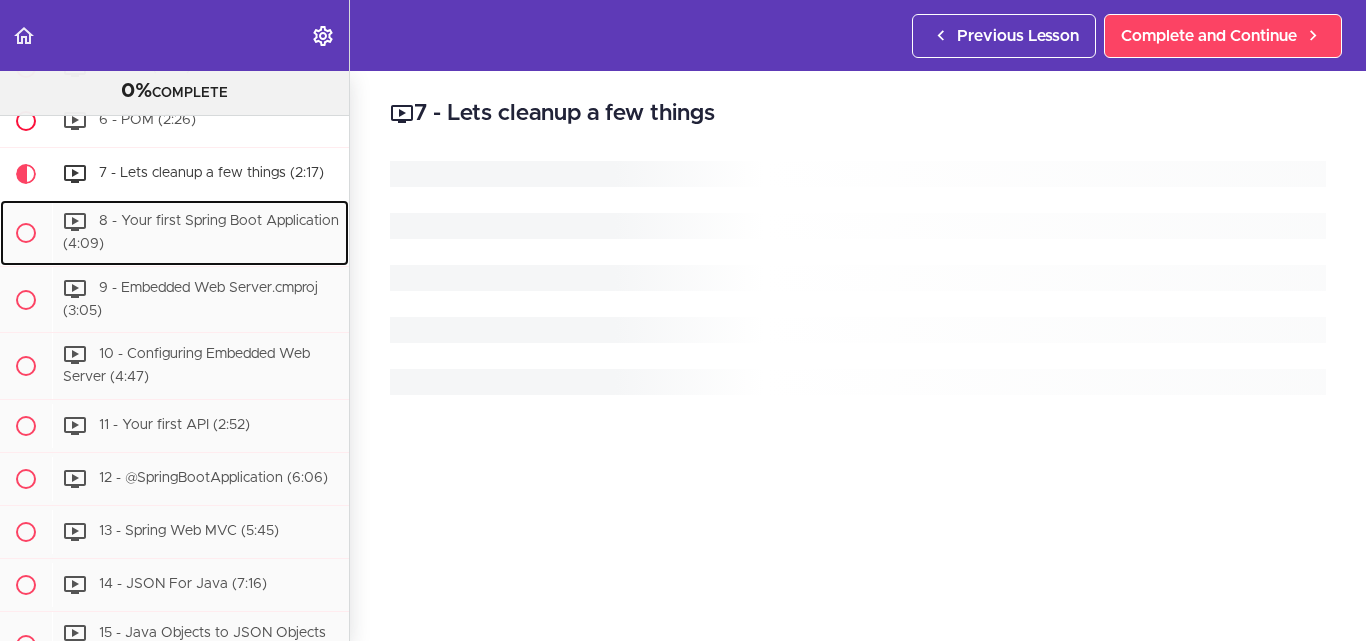 click on "8 - Your first Spring Boot Application
(4:09)" at bounding box center [200, 233] 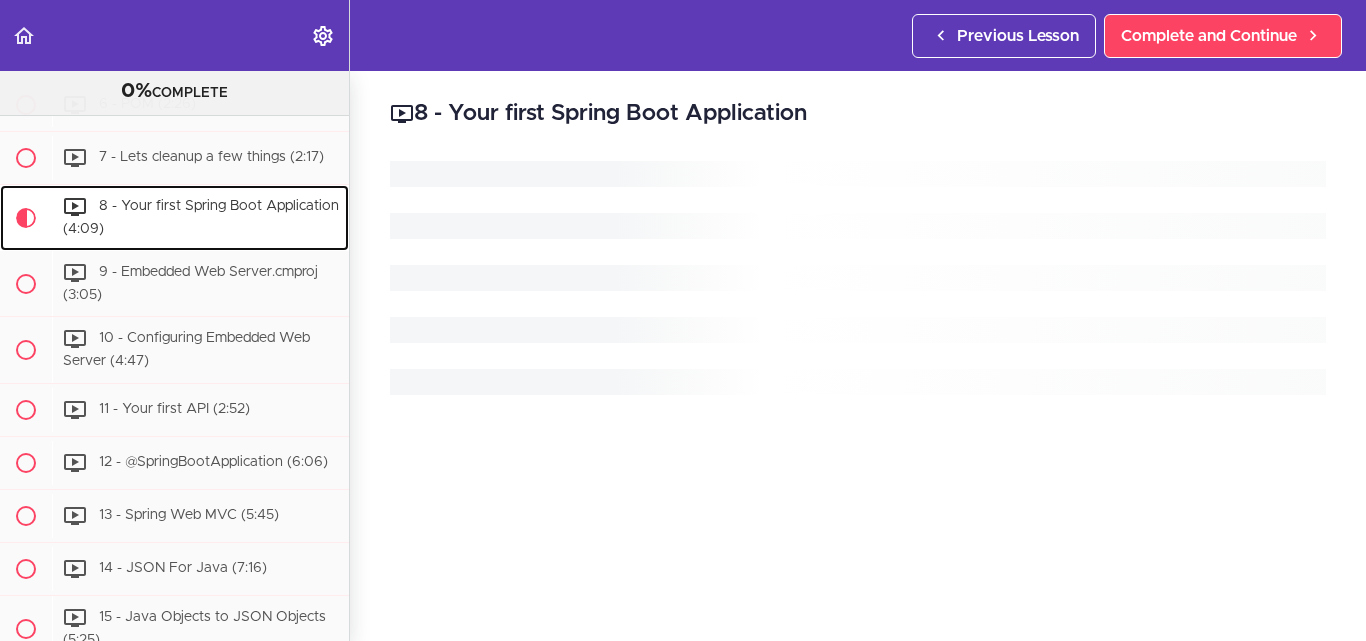 scroll, scrollTop: 716, scrollLeft: 0, axis: vertical 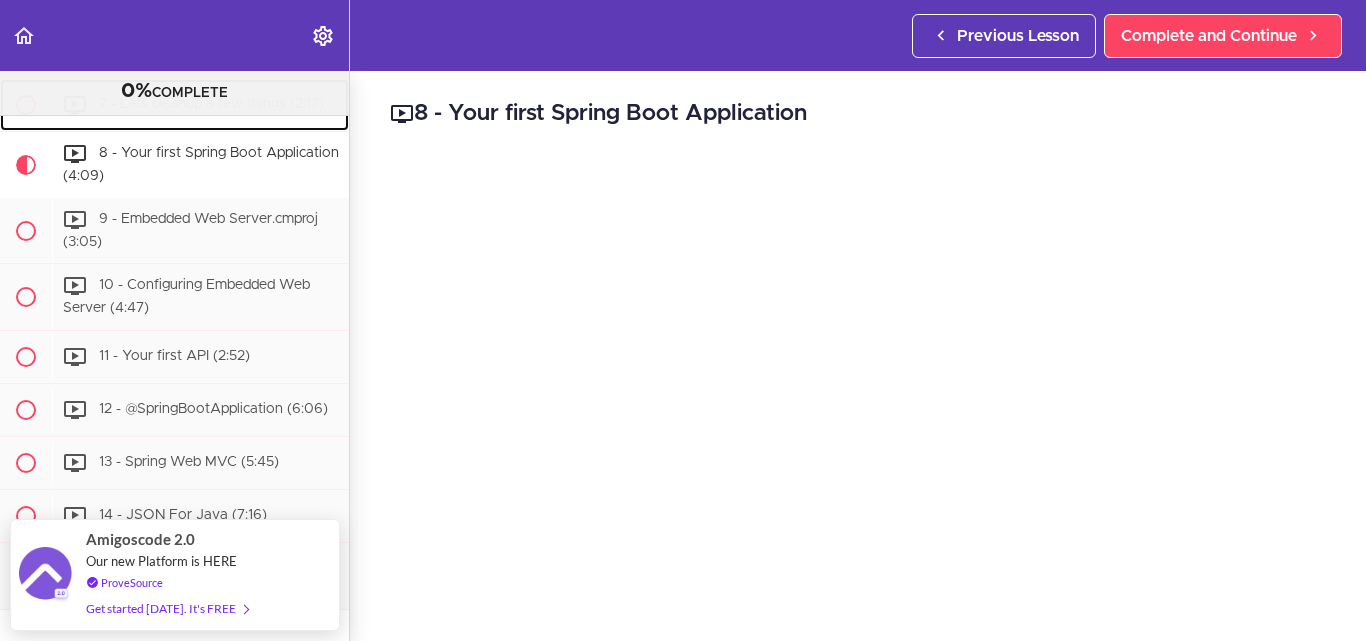 click on "7 - Lets cleanup a few things
(2:17)" at bounding box center (200, 105) 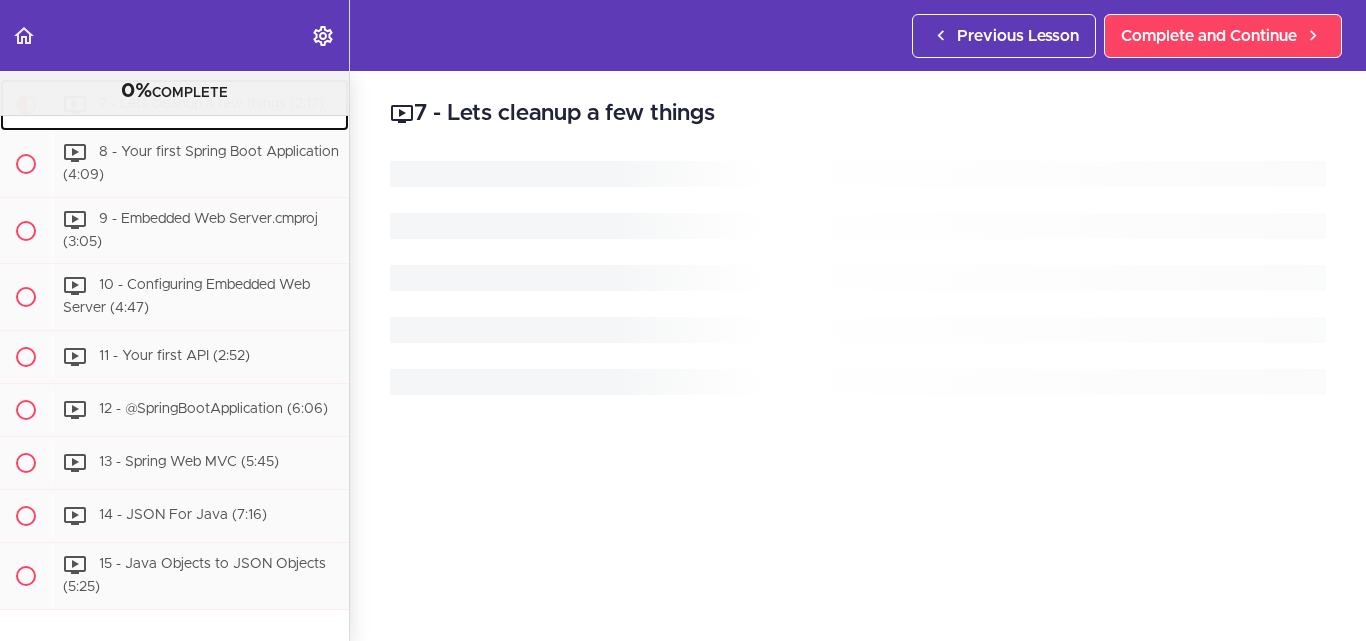 scroll, scrollTop: 663, scrollLeft: 0, axis: vertical 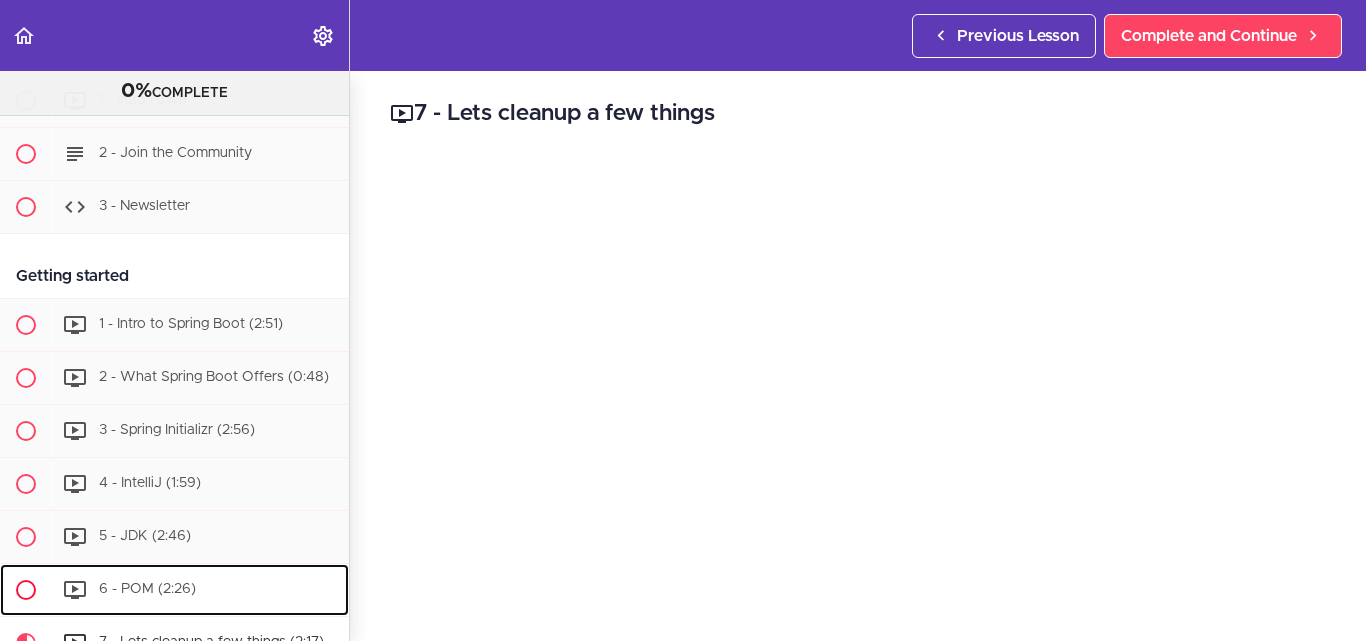 click on "6 - POM
(2:26)" at bounding box center (200, 590) 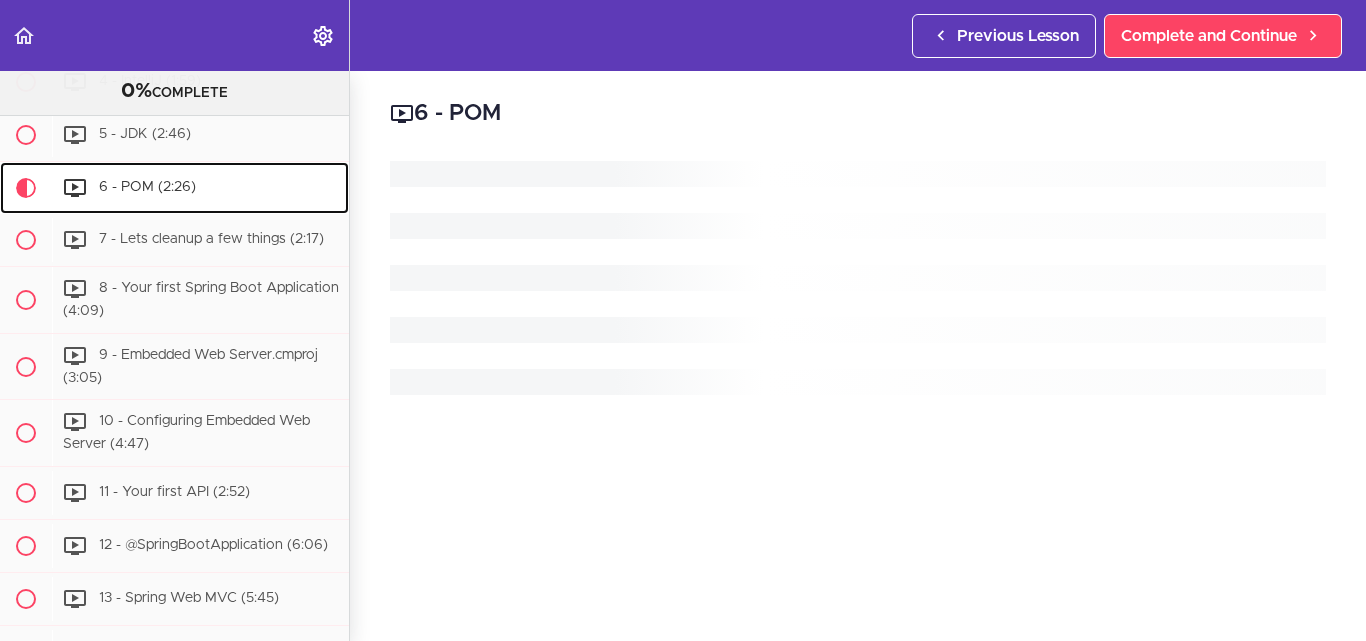 scroll, scrollTop: 610, scrollLeft: 0, axis: vertical 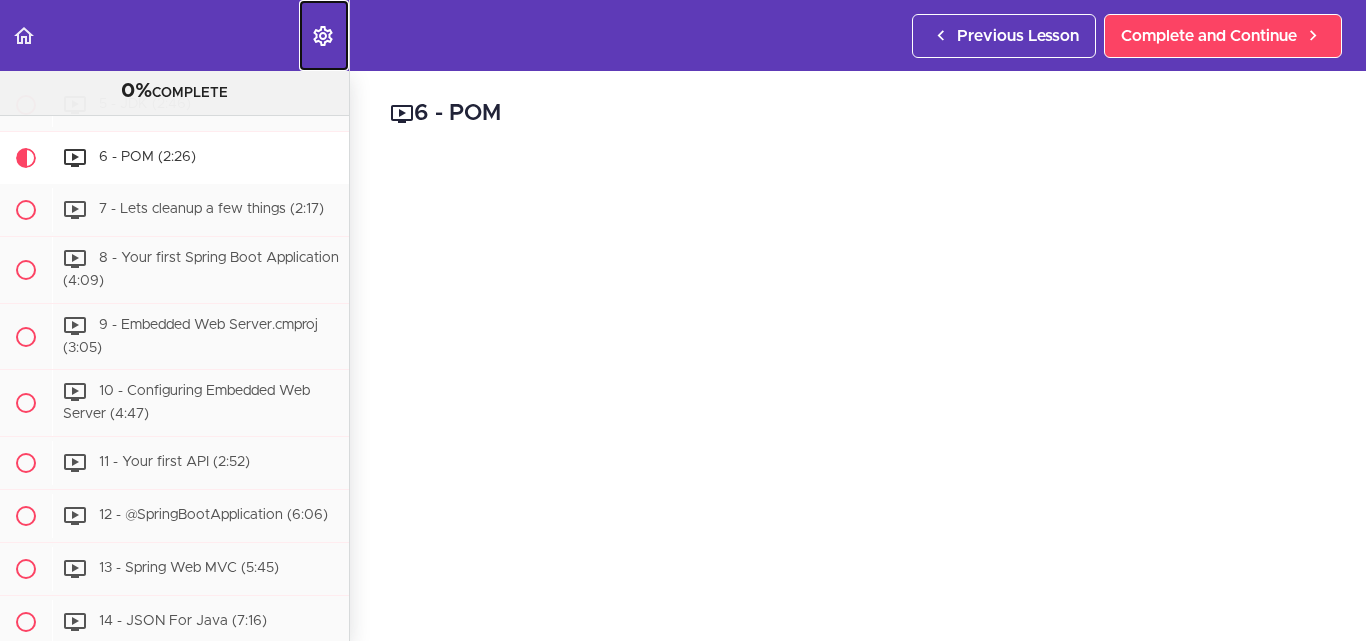 click 